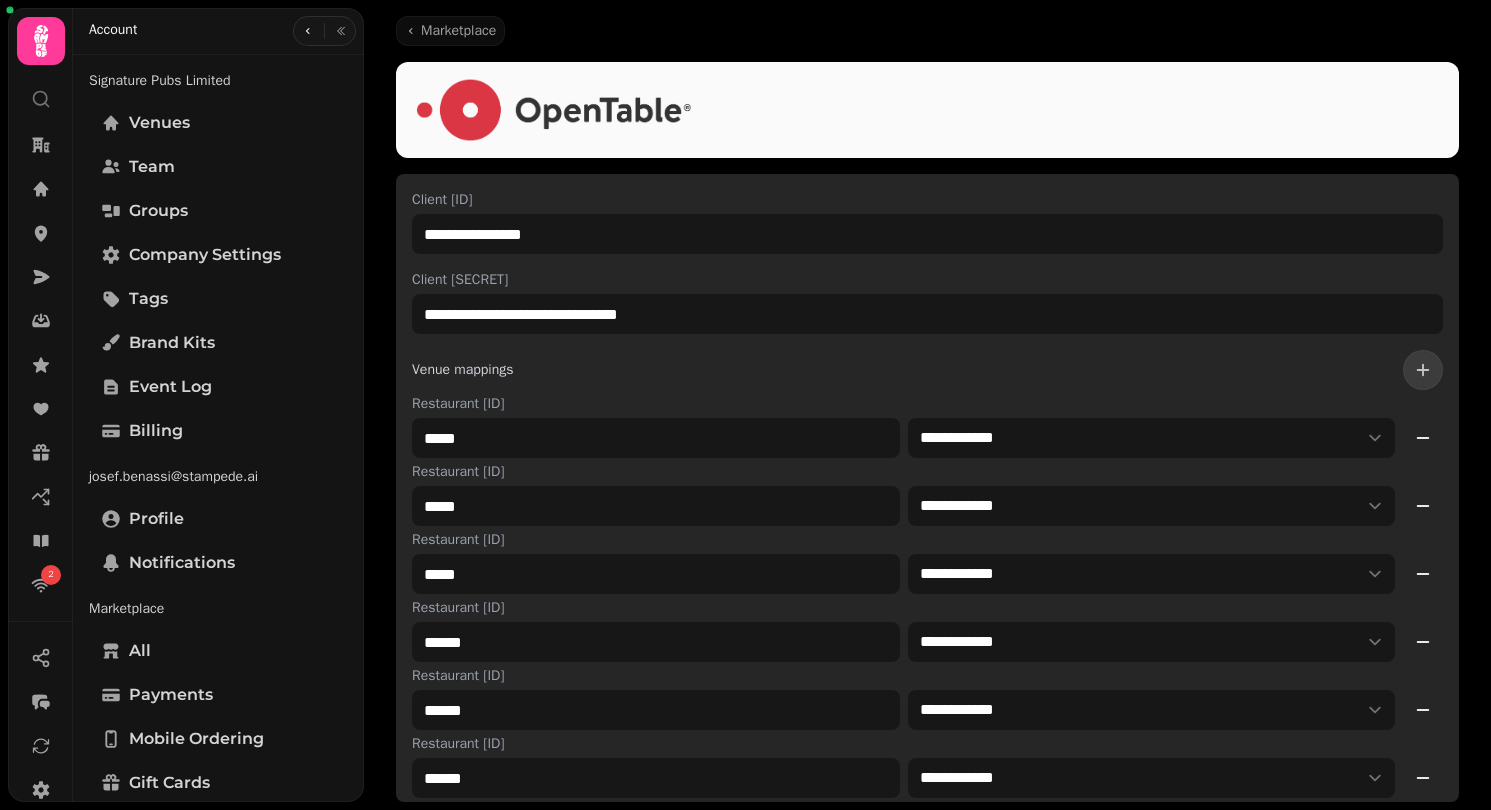 select on "**********" 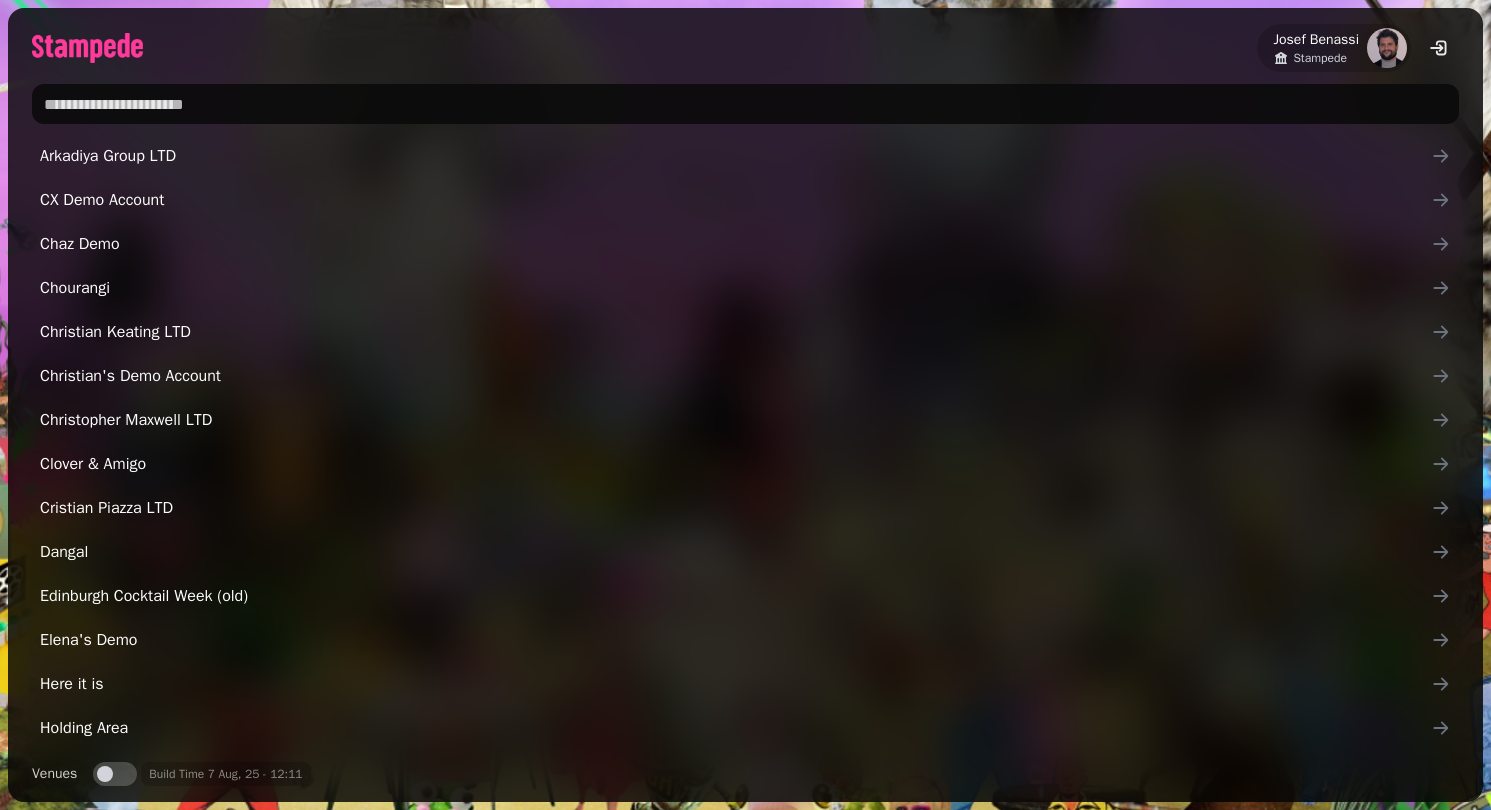 scroll, scrollTop: 0, scrollLeft: 0, axis: both 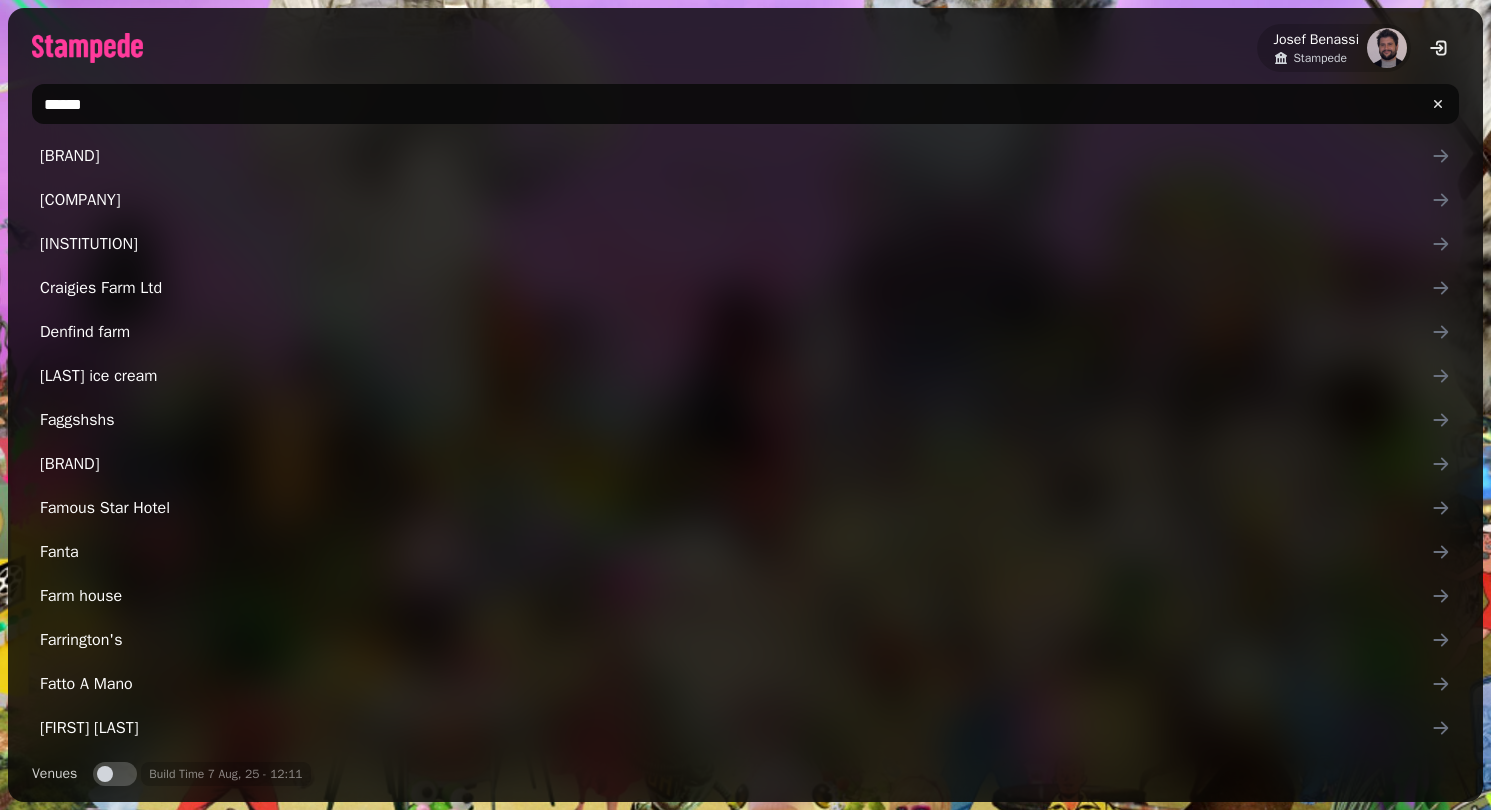 type on "*******" 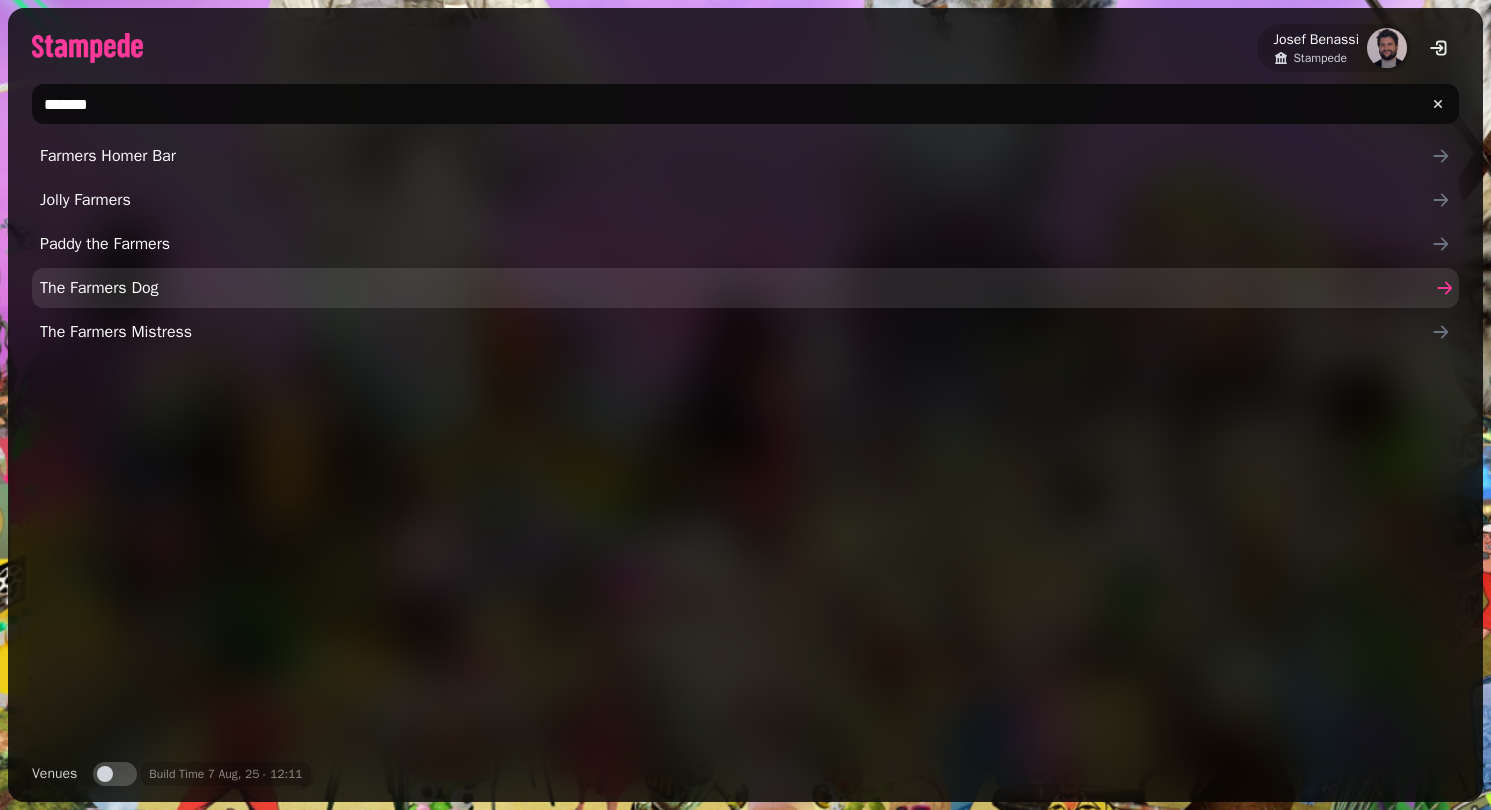 click on "The Farmers Dog" at bounding box center (735, 288) 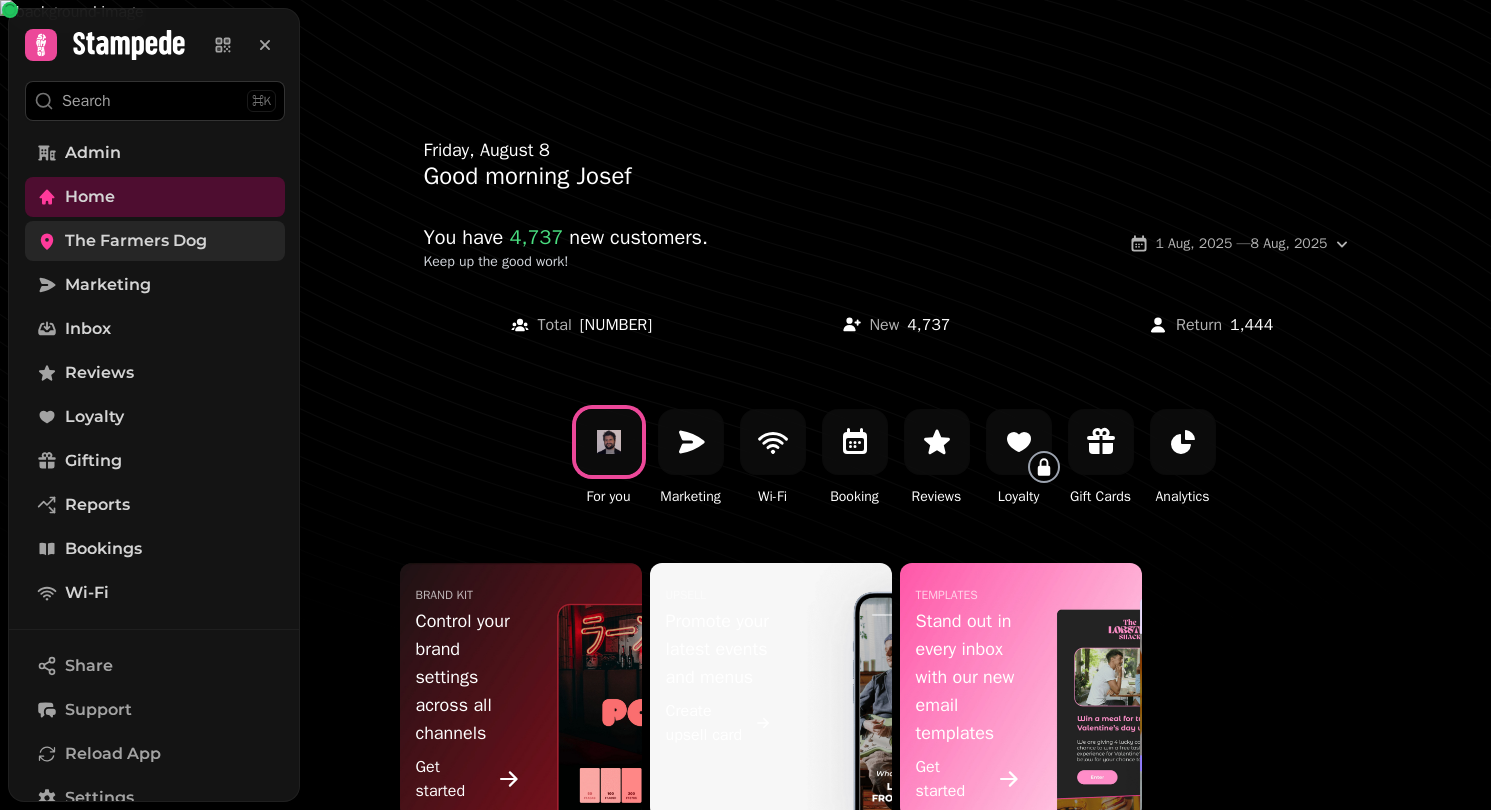 click on "The Farmers Dog" at bounding box center [136, 241] 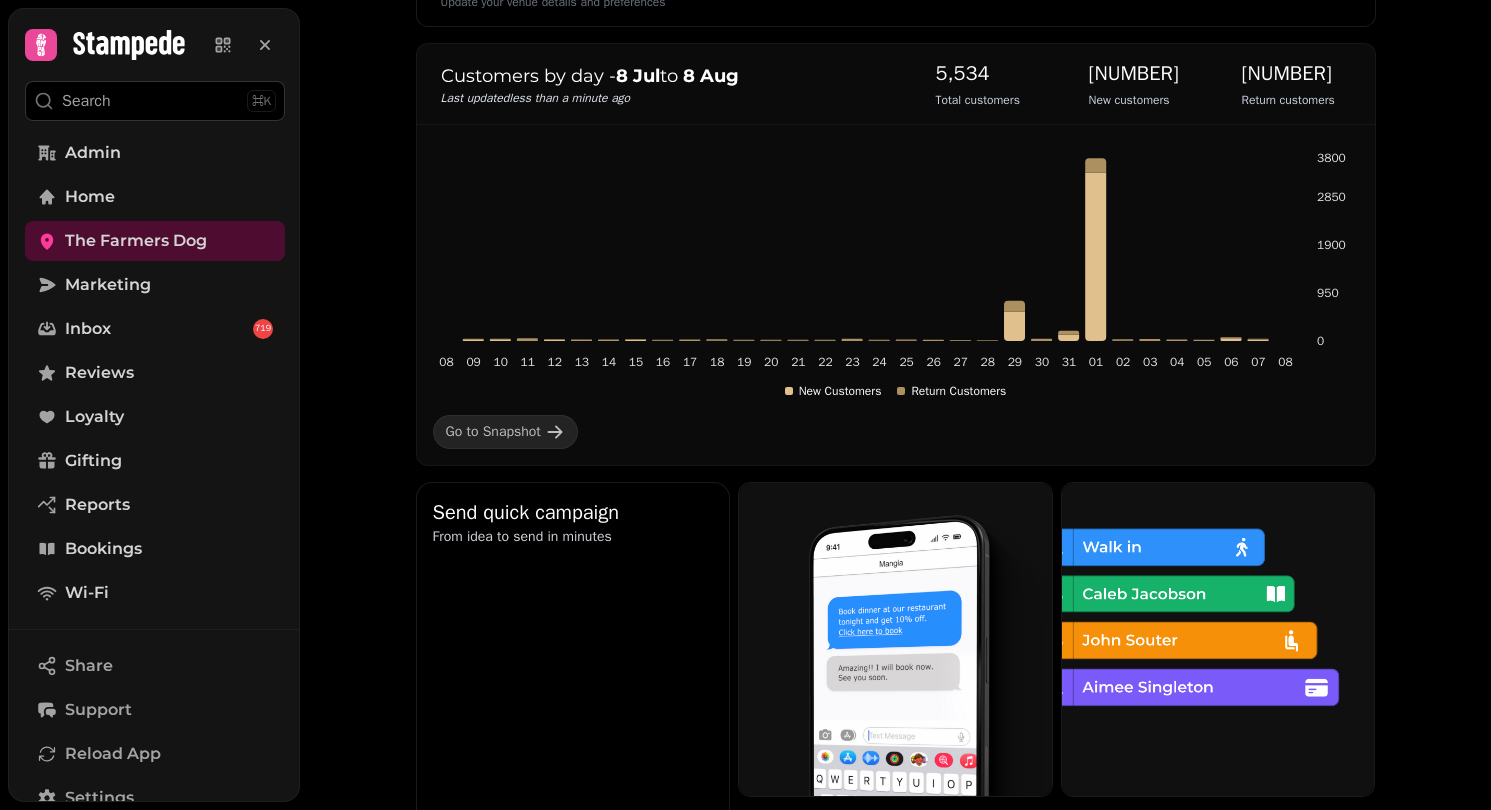 scroll, scrollTop: 378, scrollLeft: 0, axis: vertical 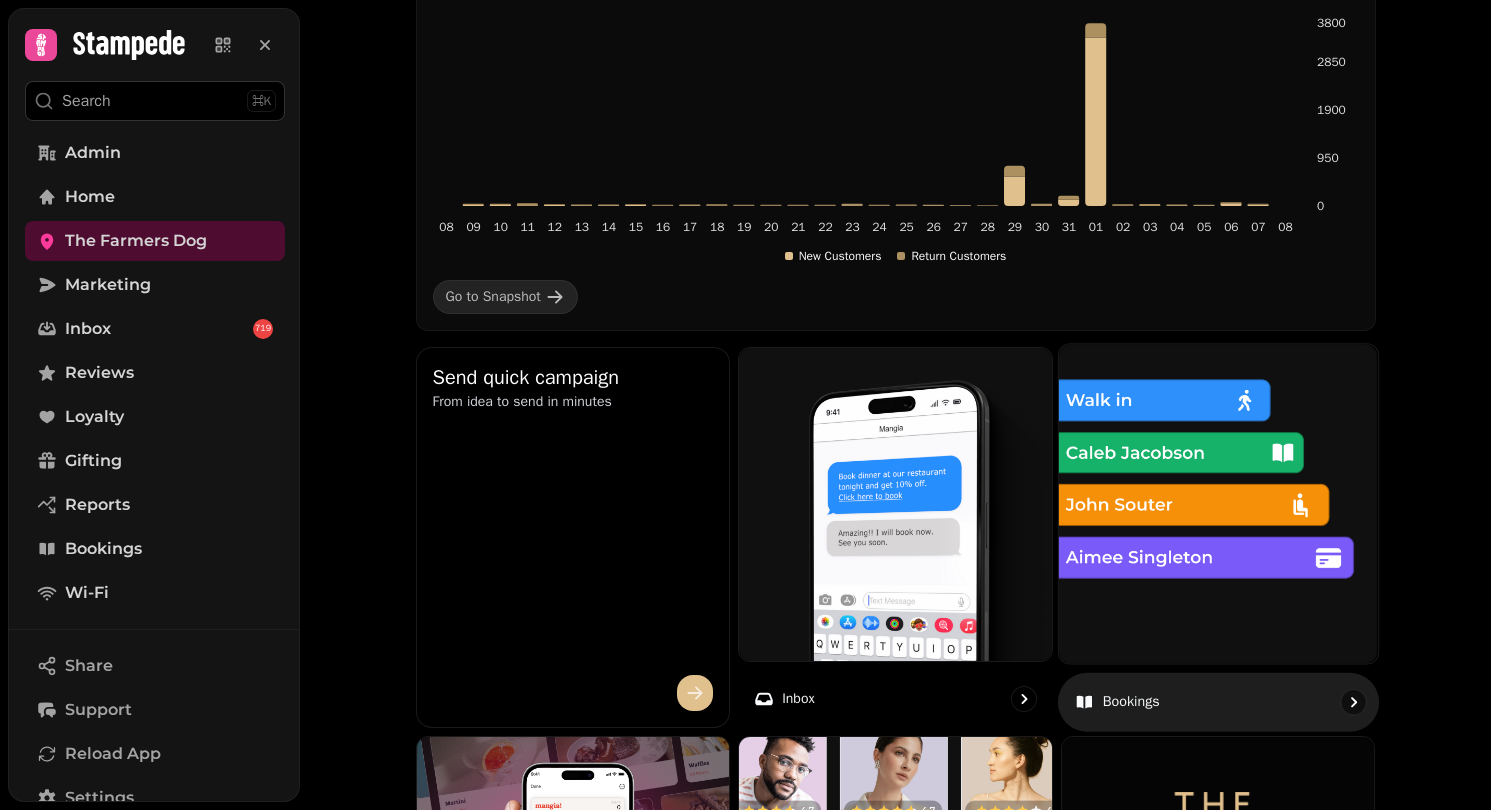 click at bounding box center [1218, 503] 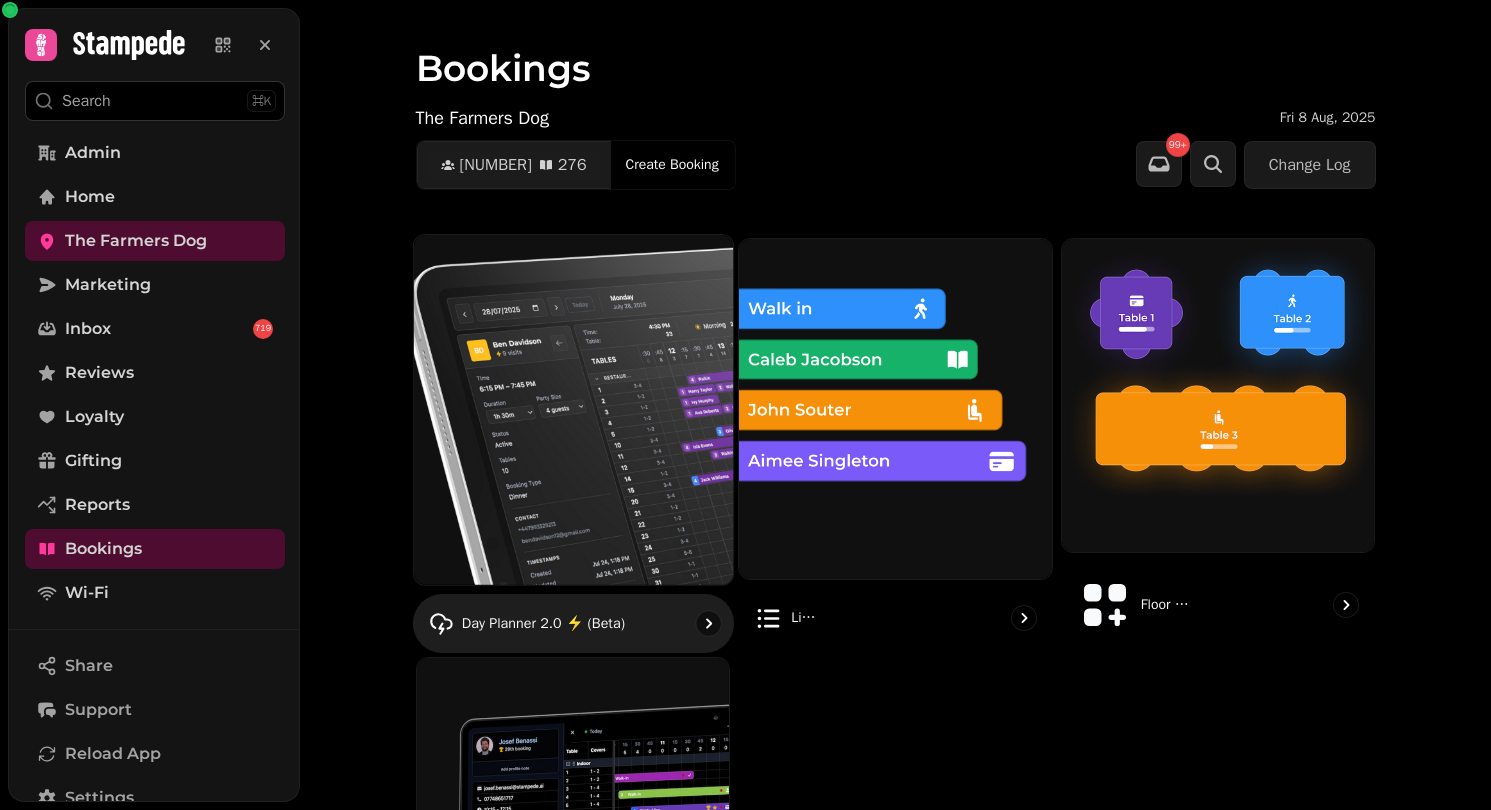 click at bounding box center (572, 409) 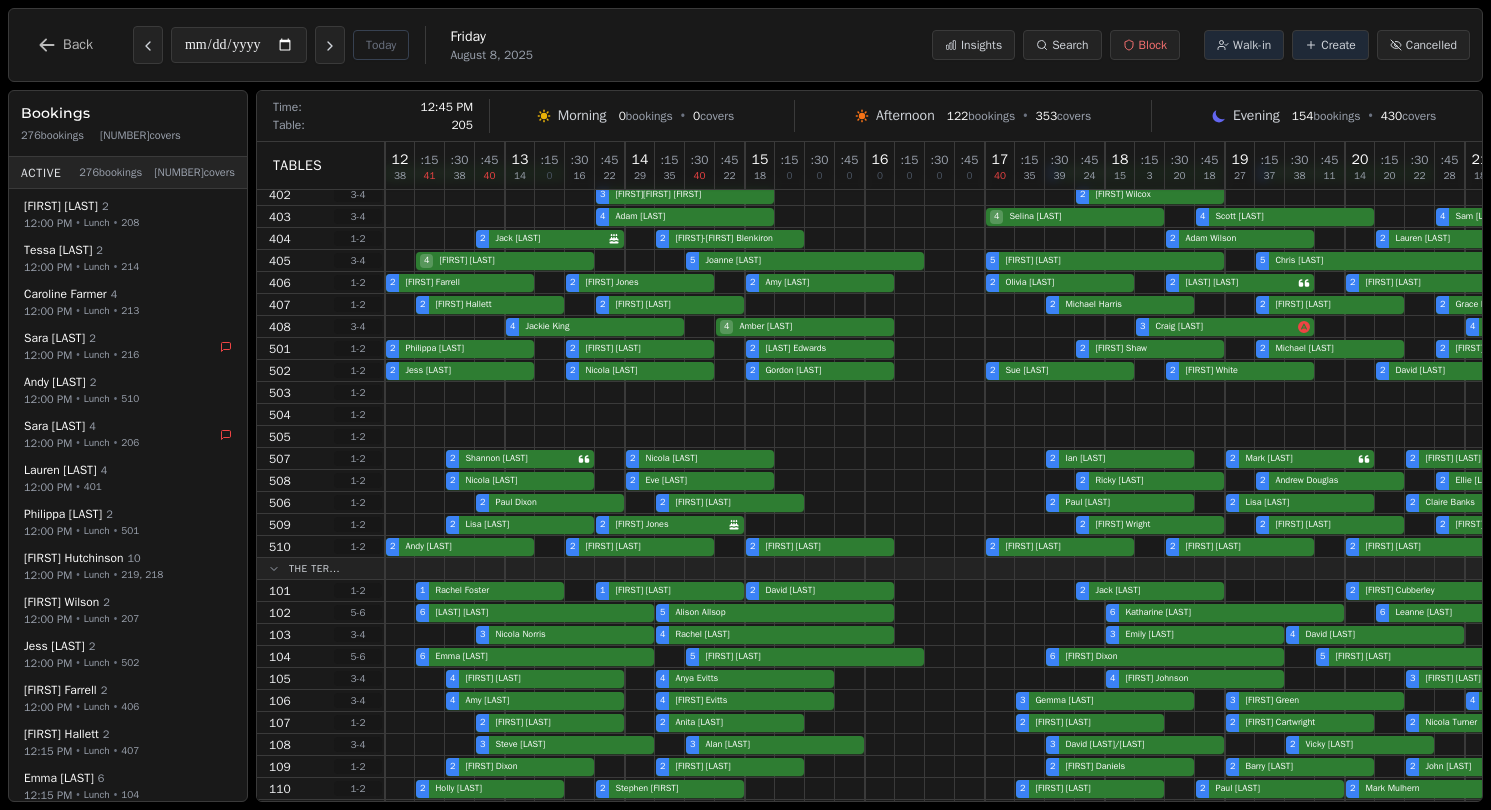 scroll, scrollTop: 581, scrollLeft: 0, axis: vertical 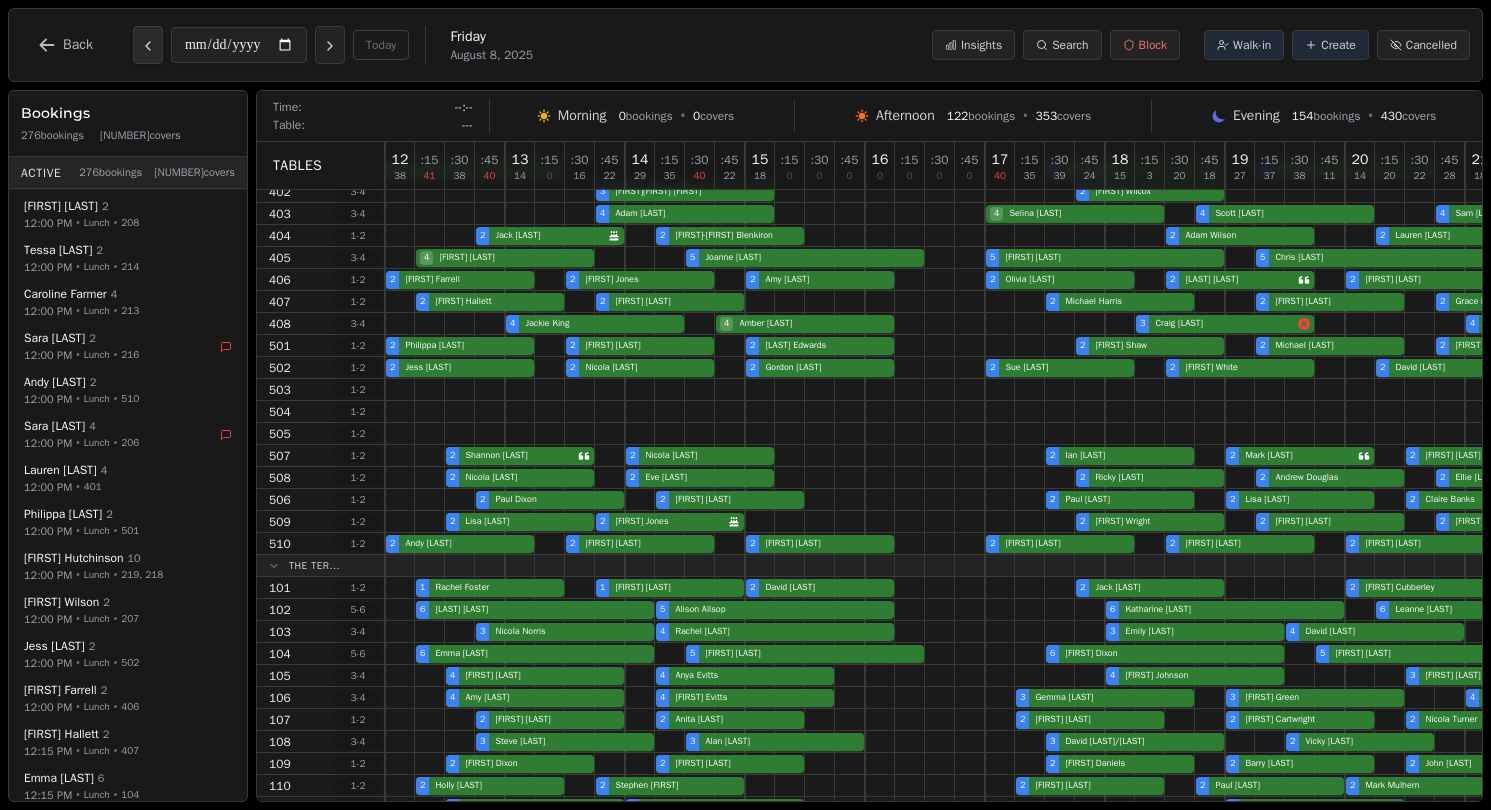 click 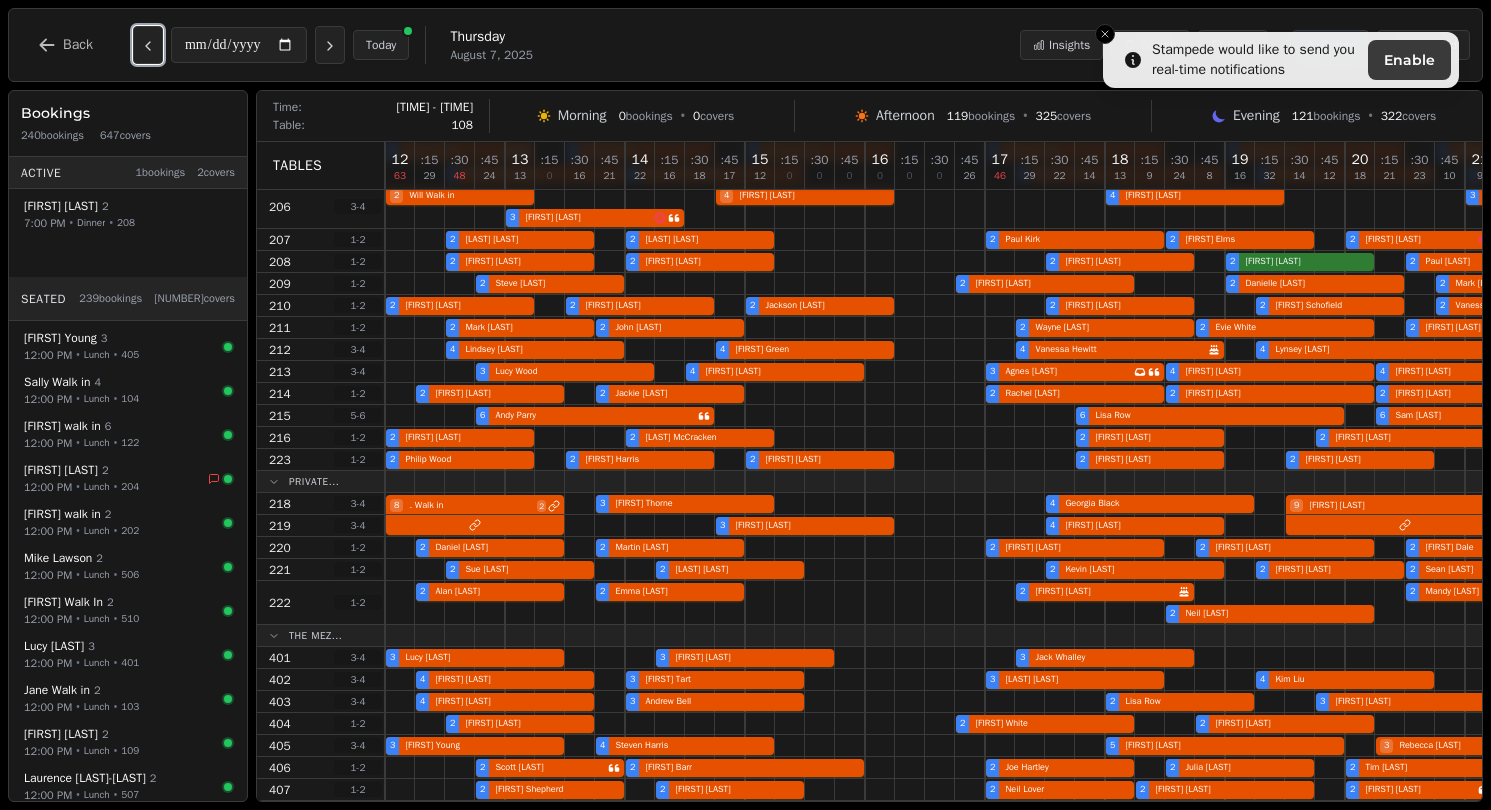 scroll, scrollTop: 0, scrollLeft: 0, axis: both 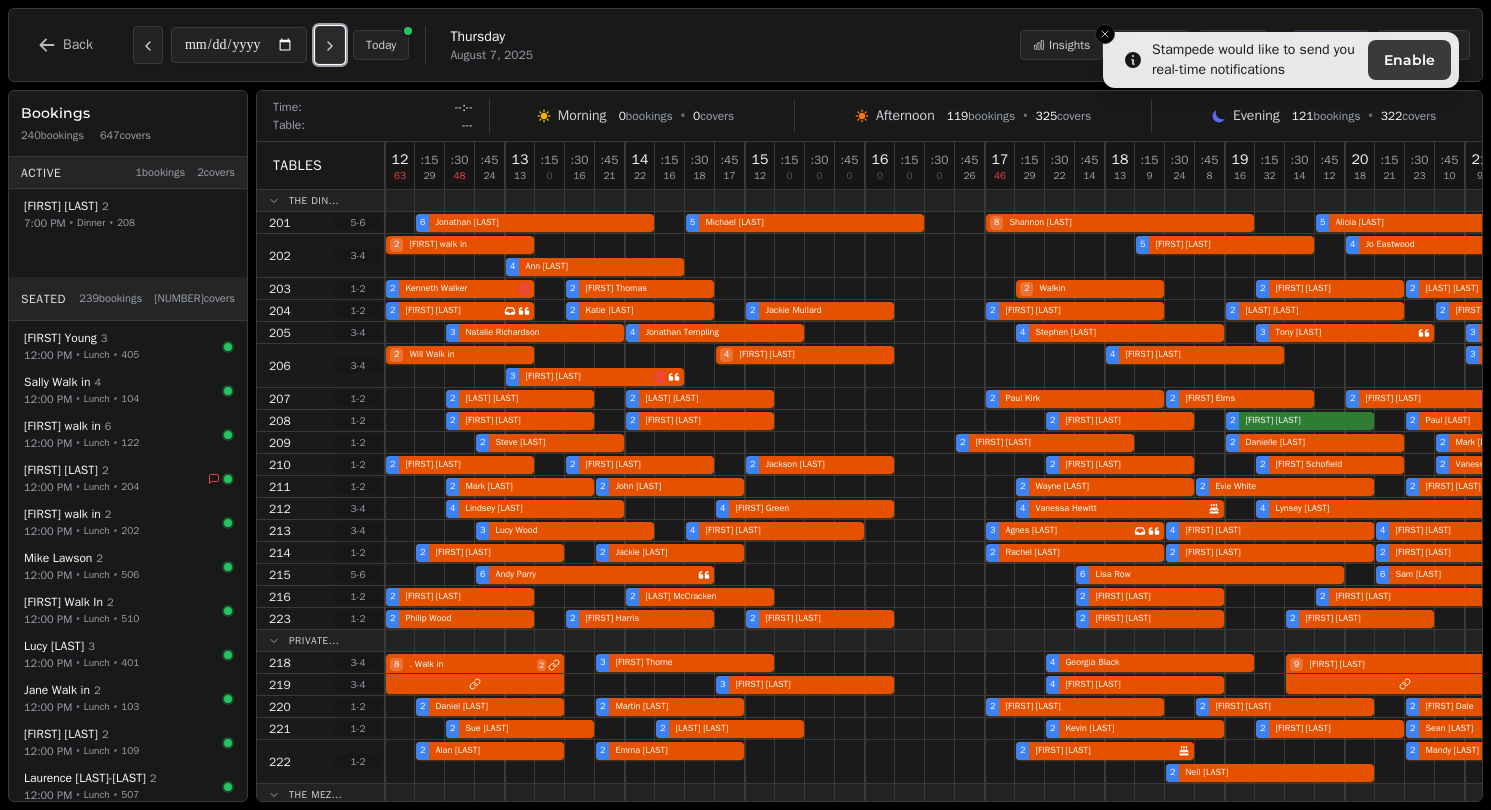 click at bounding box center [330, 45] 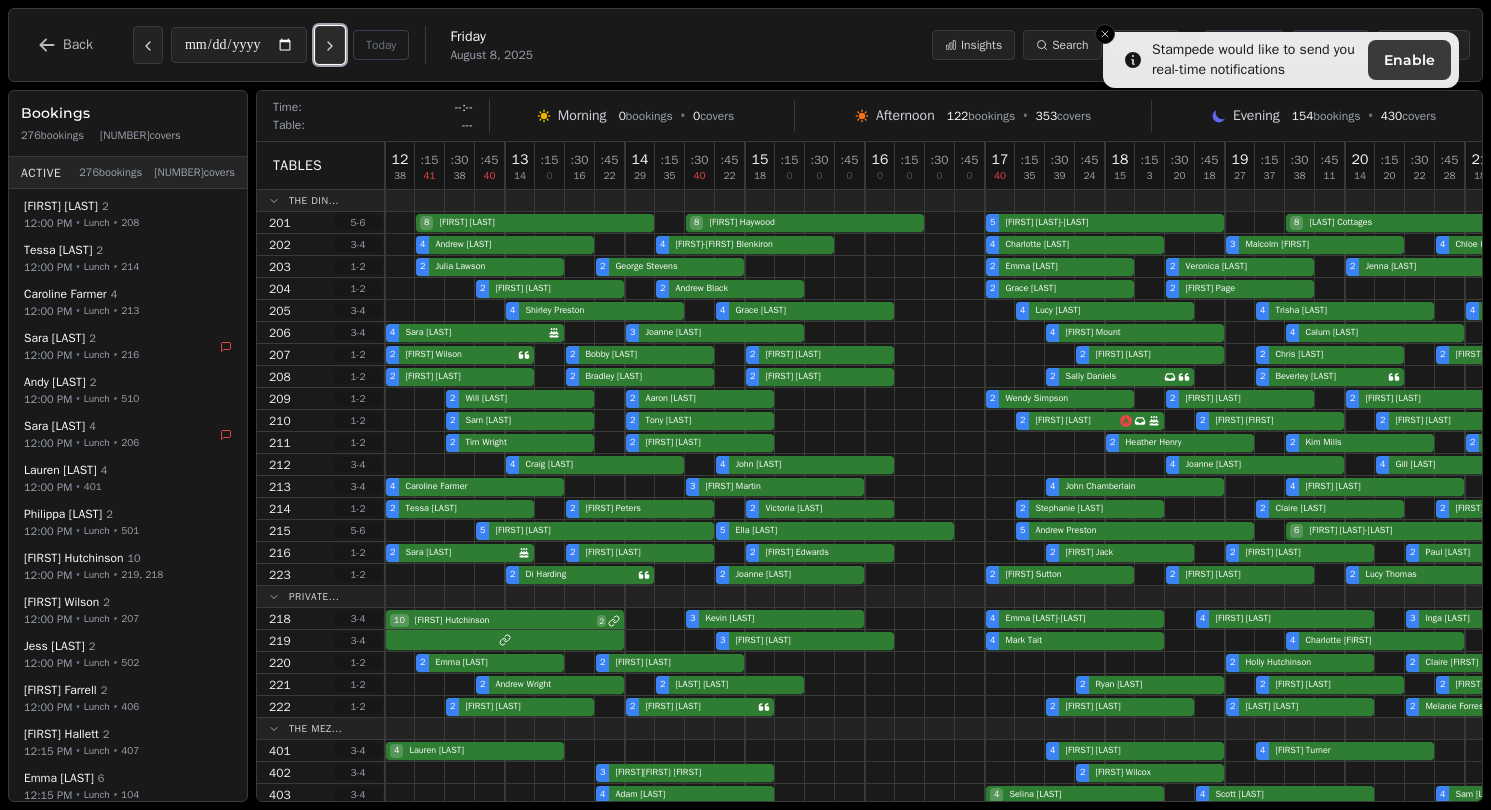 click at bounding box center (330, 45) 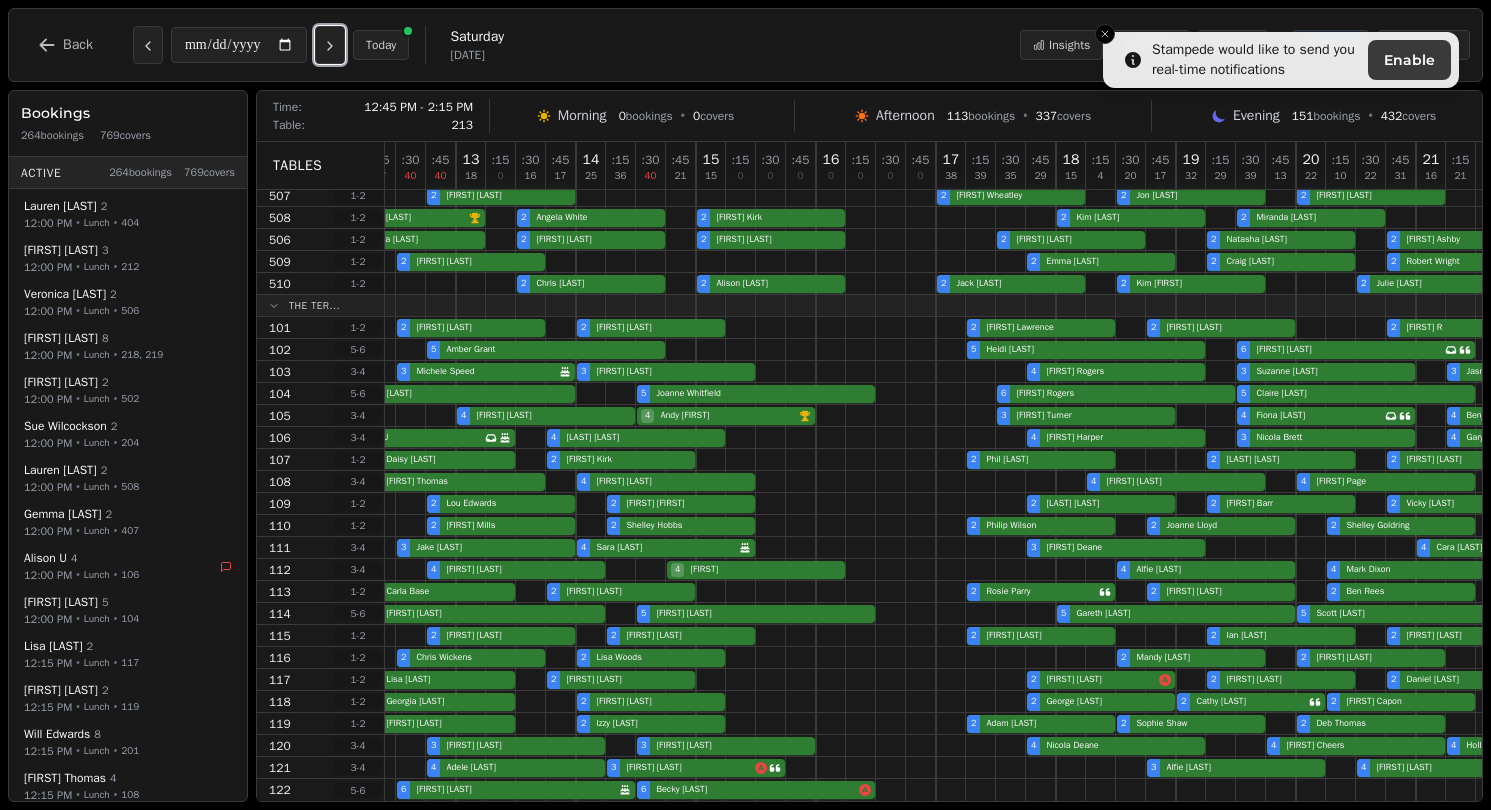 scroll, scrollTop: 841, scrollLeft: 0, axis: vertical 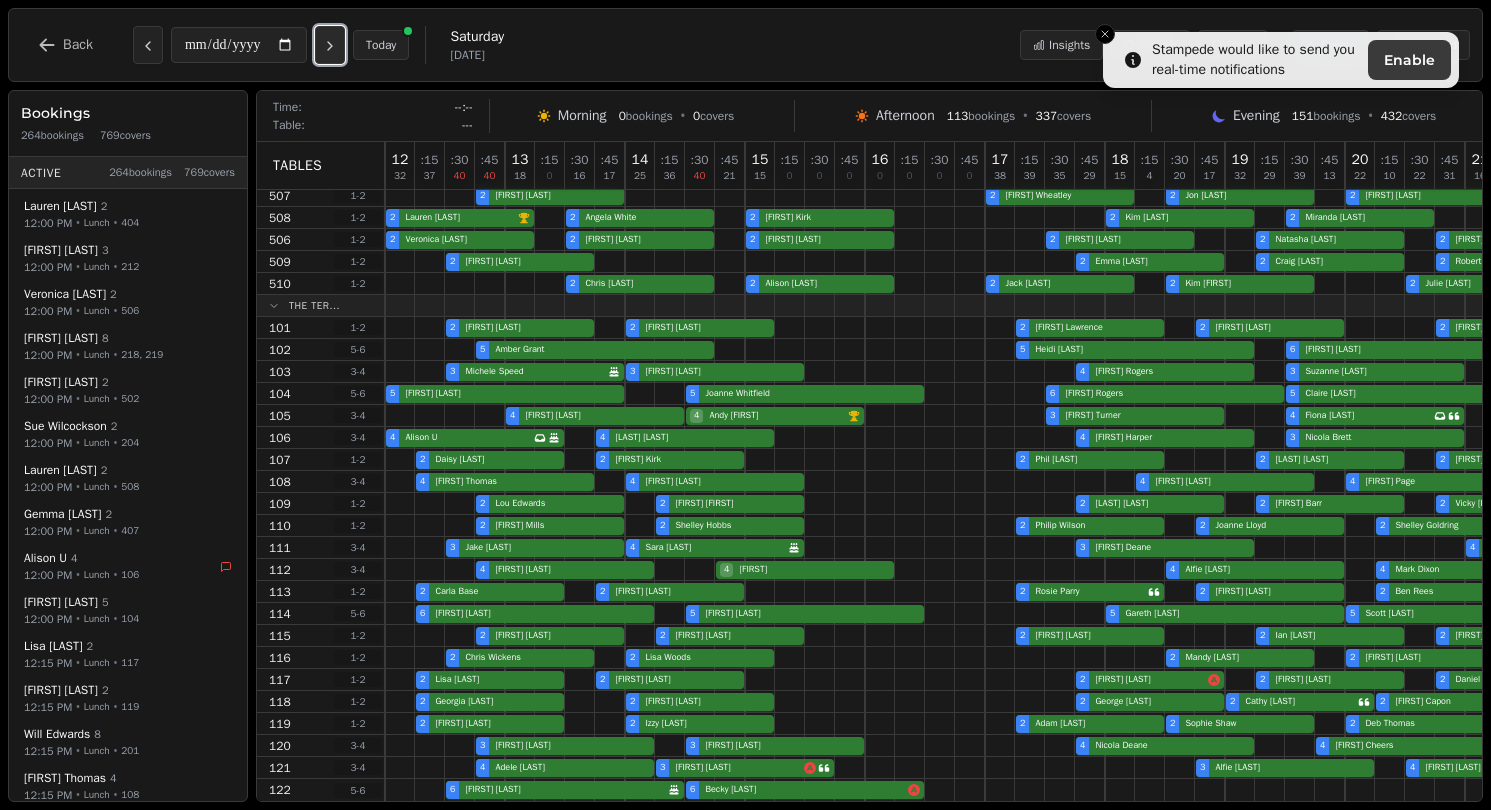 click 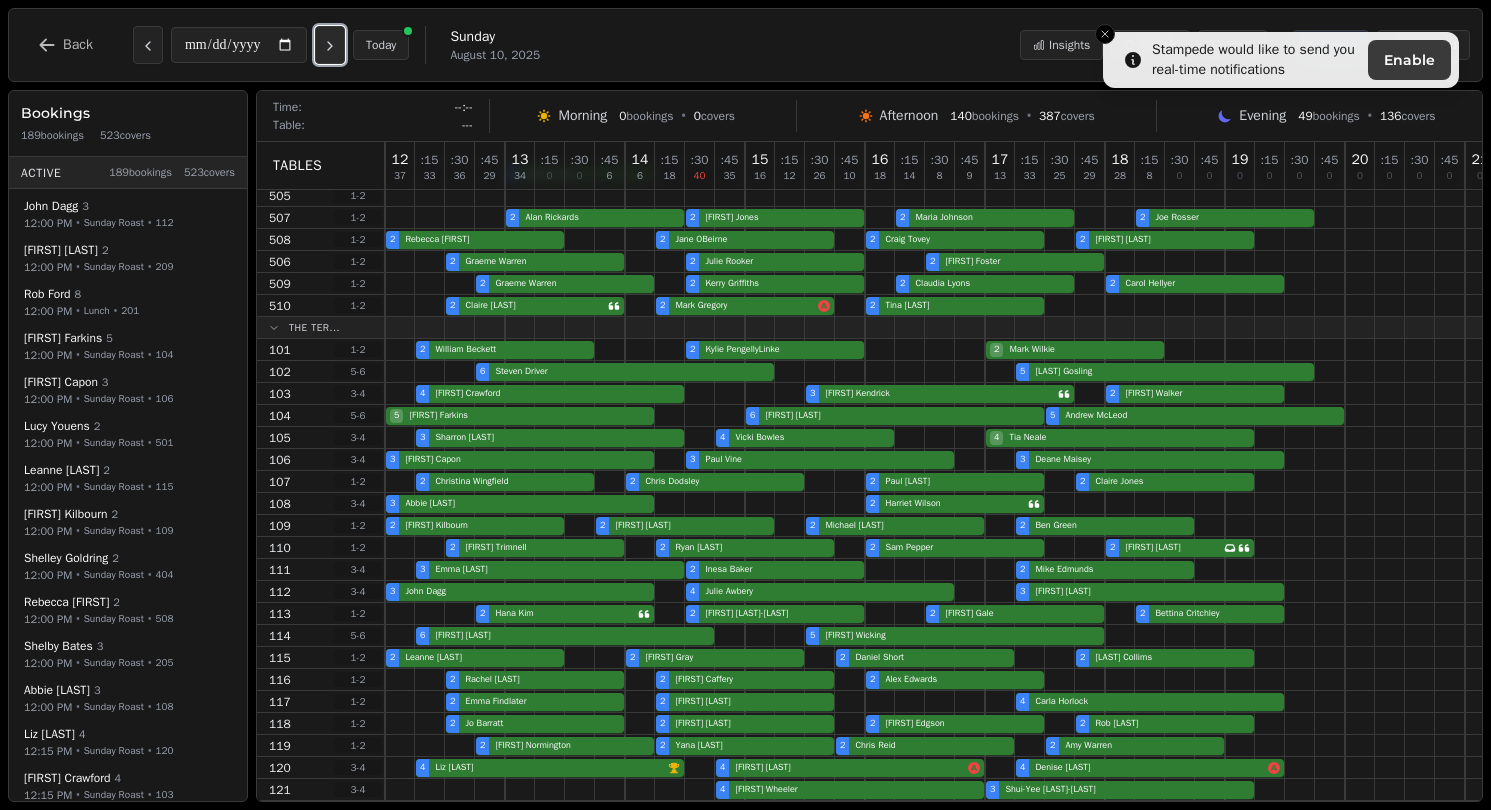 click 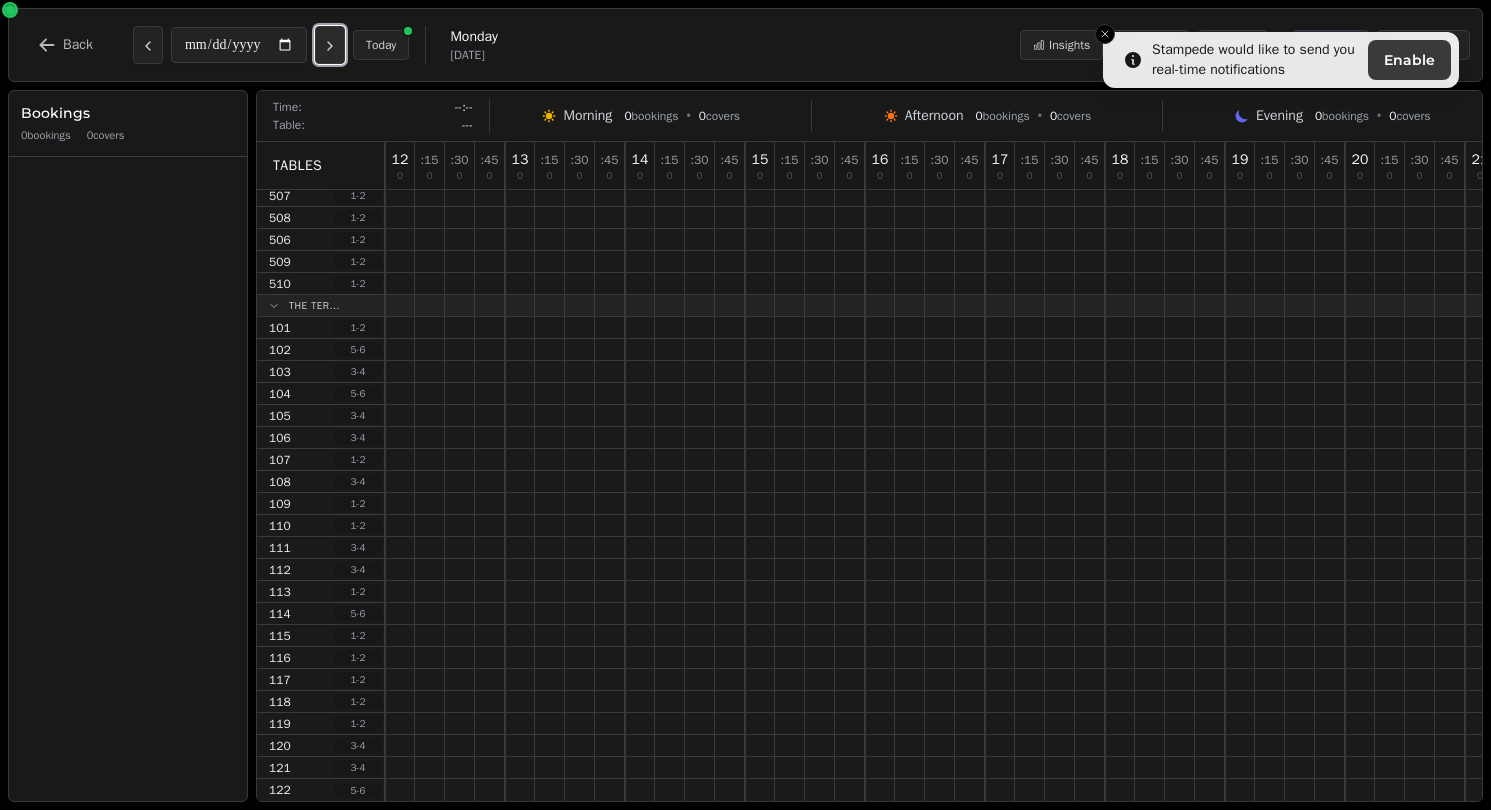 click 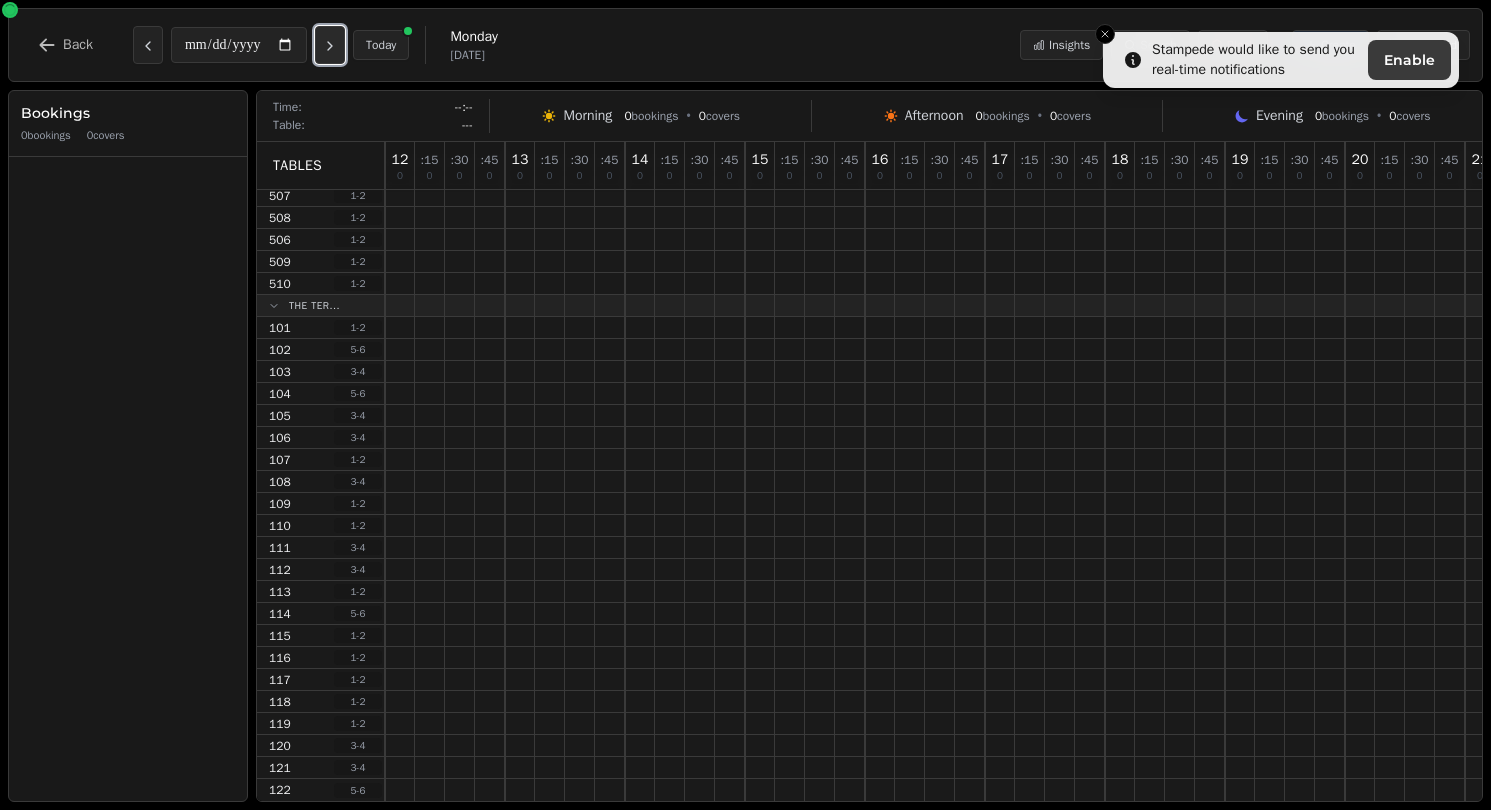 type on "**********" 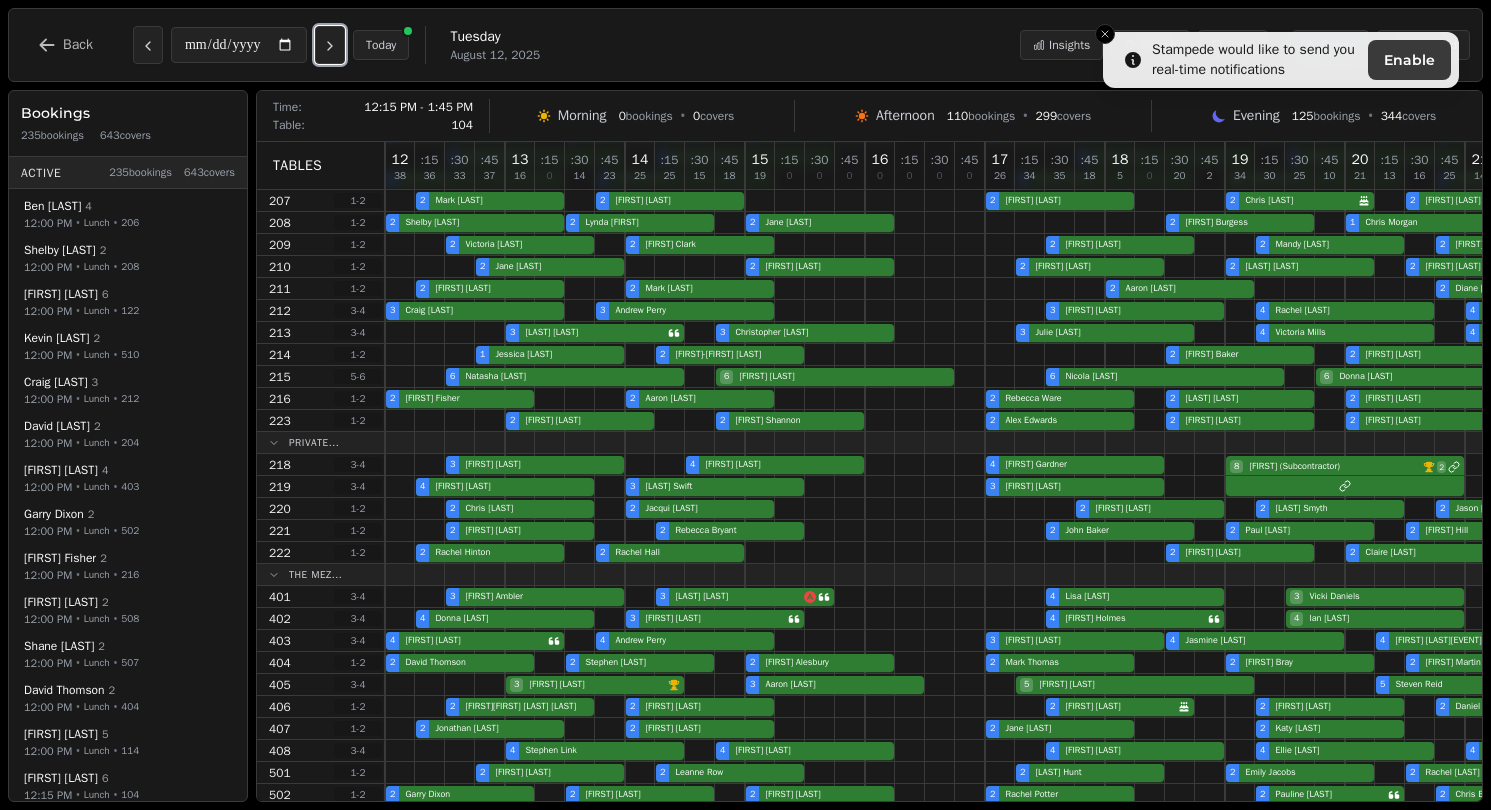 scroll, scrollTop: 0, scrollLeft: 0, axis: both 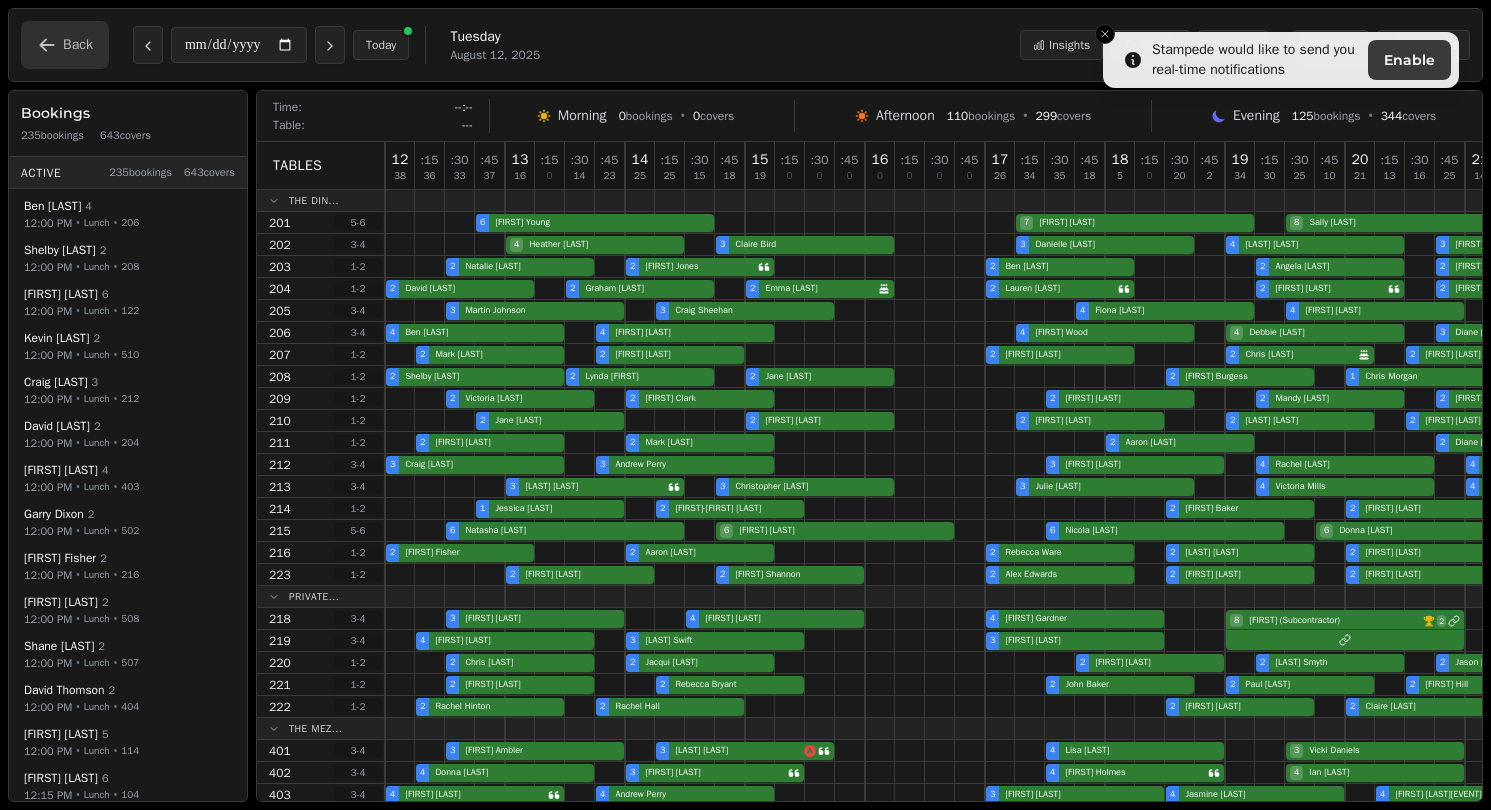 click on "Back" at bounding box center [65, 45] 